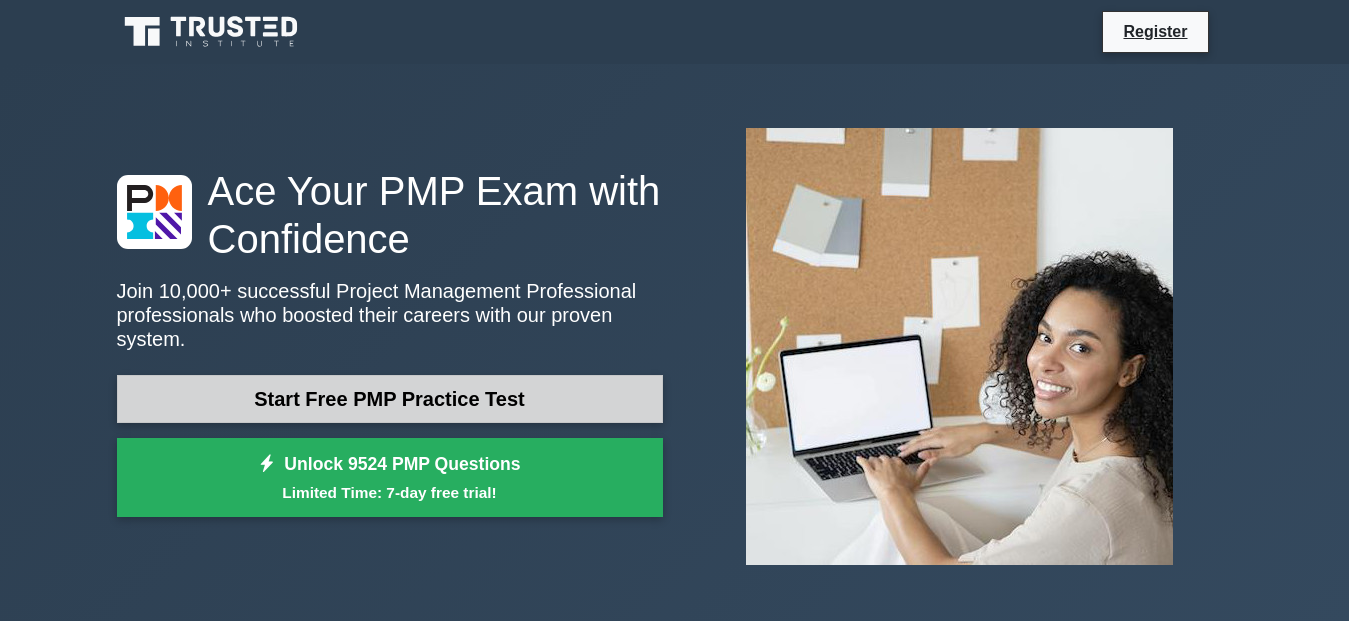 scroll, scrollTop: 0, scrollLeft: 0, axis: both 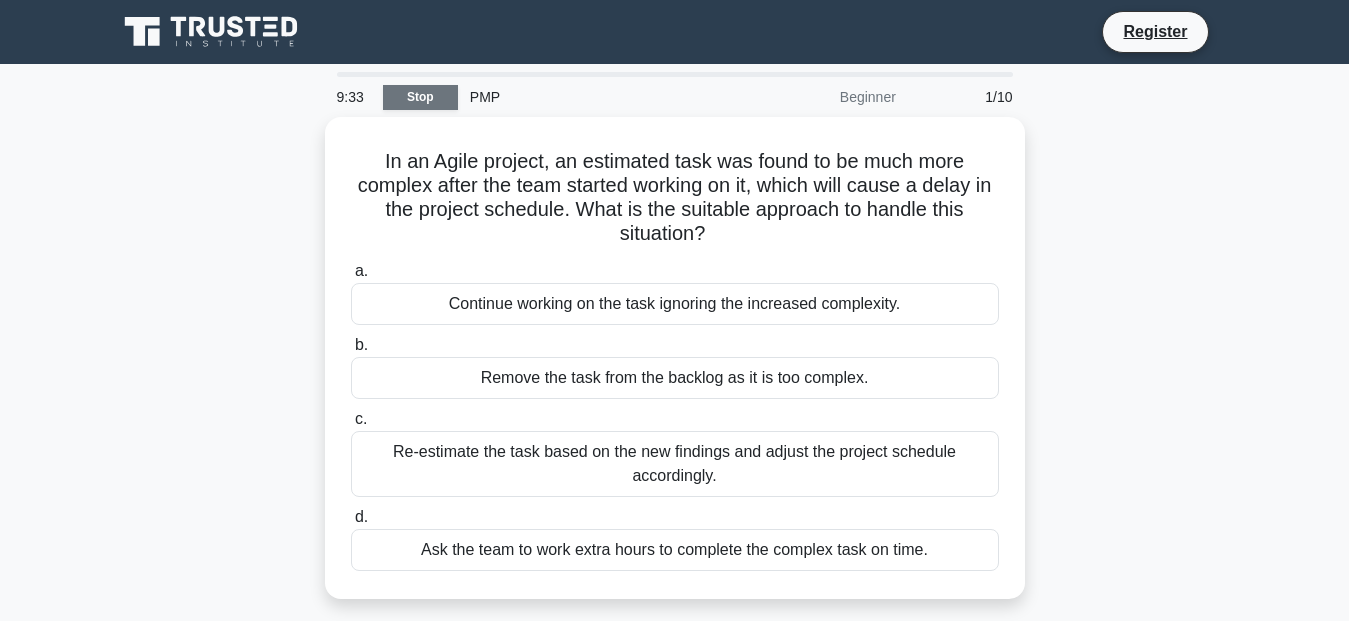 click on "Stop" at bounding box center [420, 97] 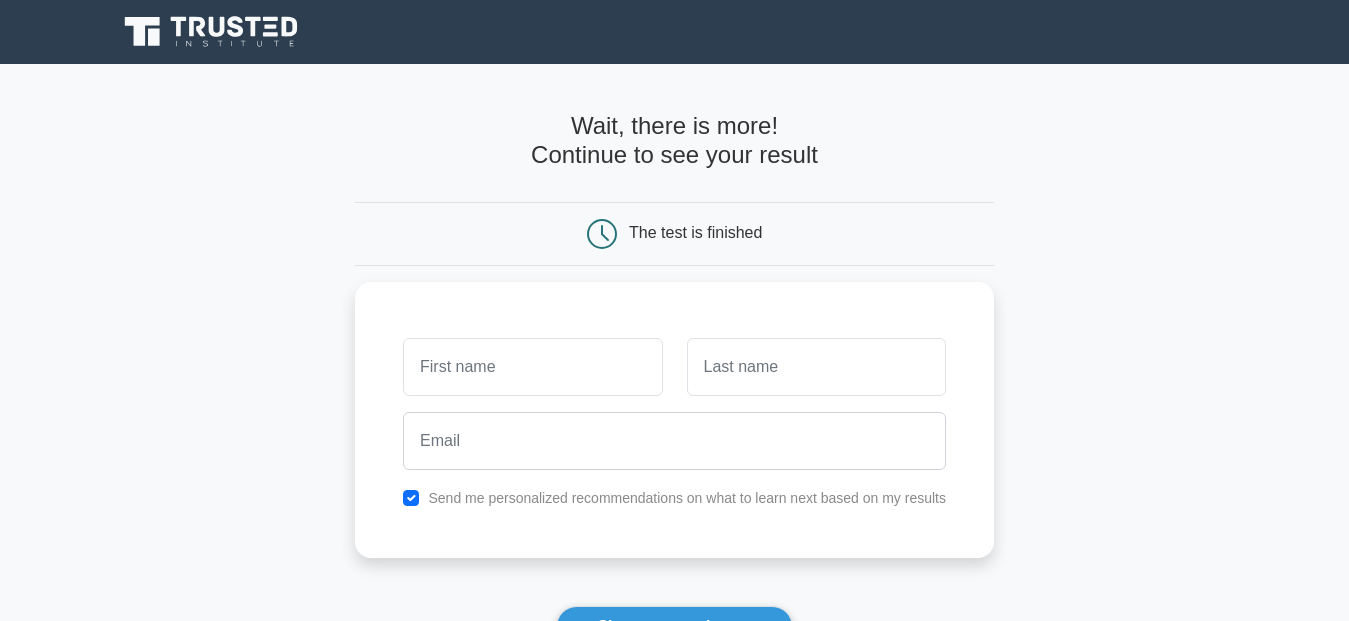 scroll, scrollTop: 0, scrollLeft: 0, axis: both 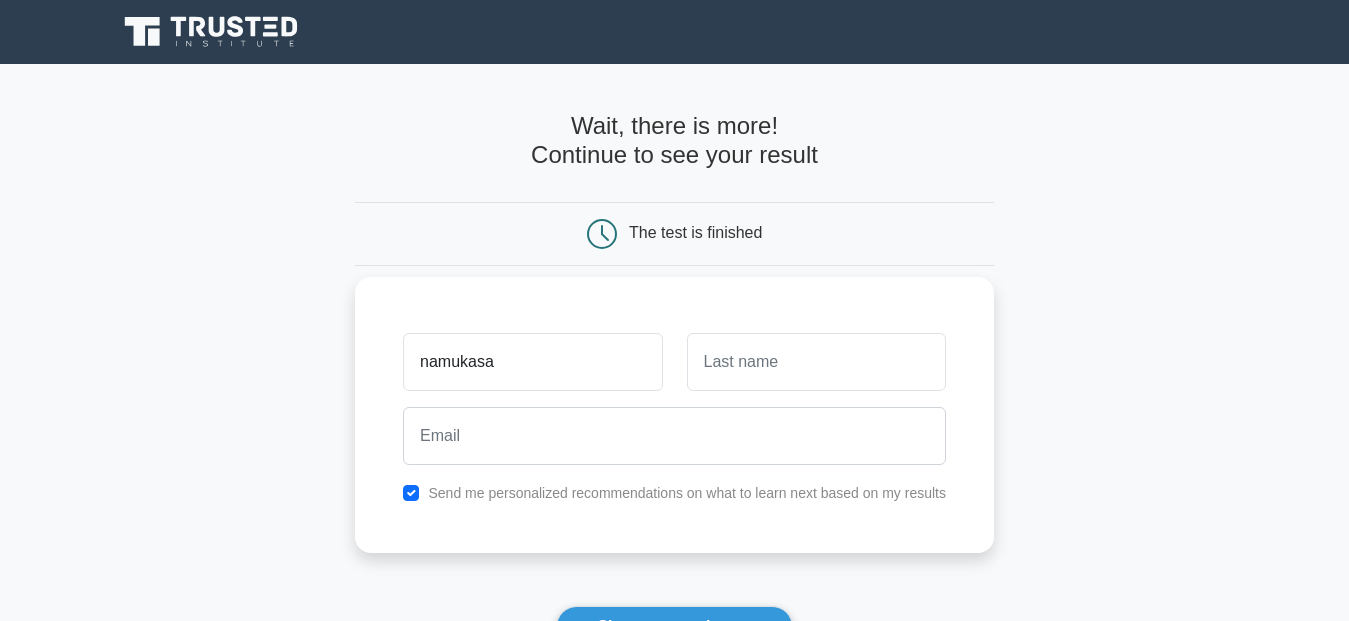 type on "namukasa" 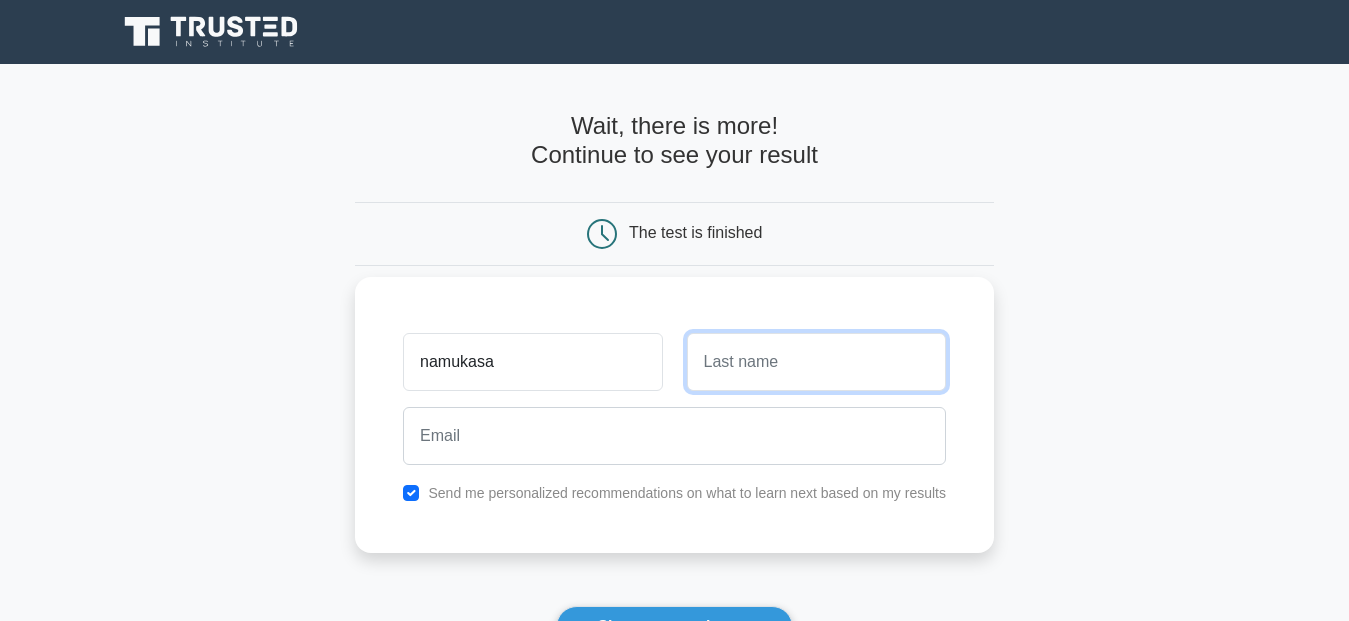 click at bounding box center (816, 362) 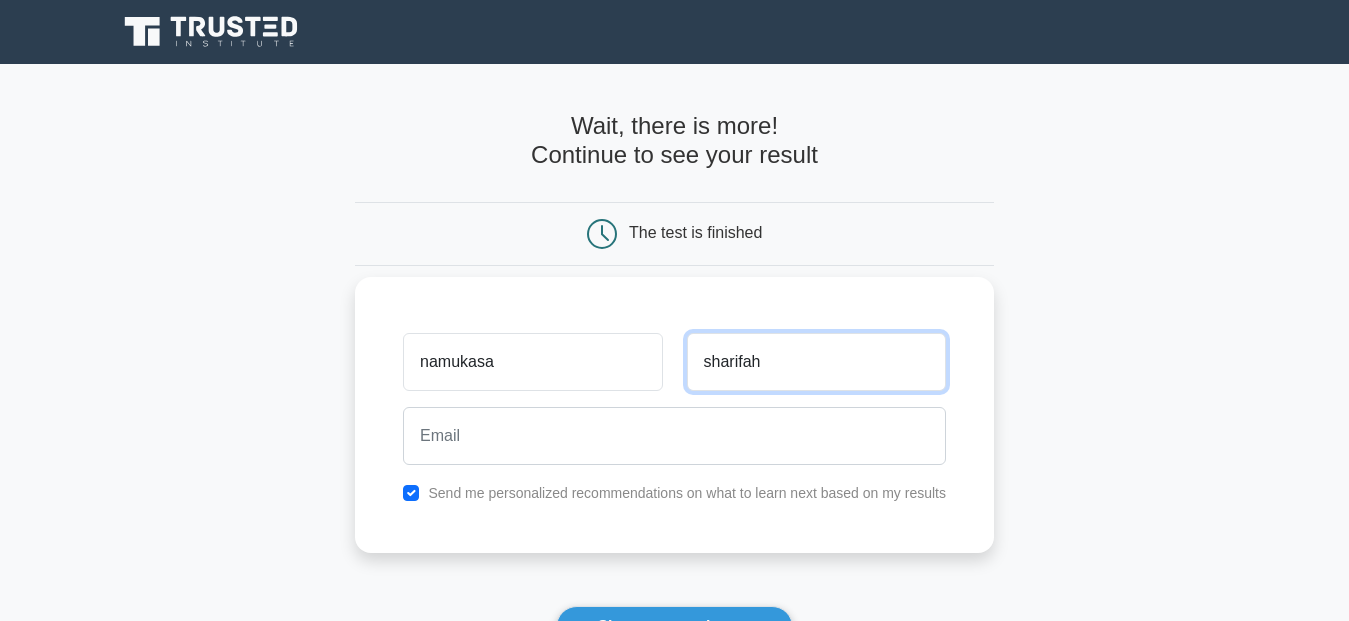 type on "sharifah" 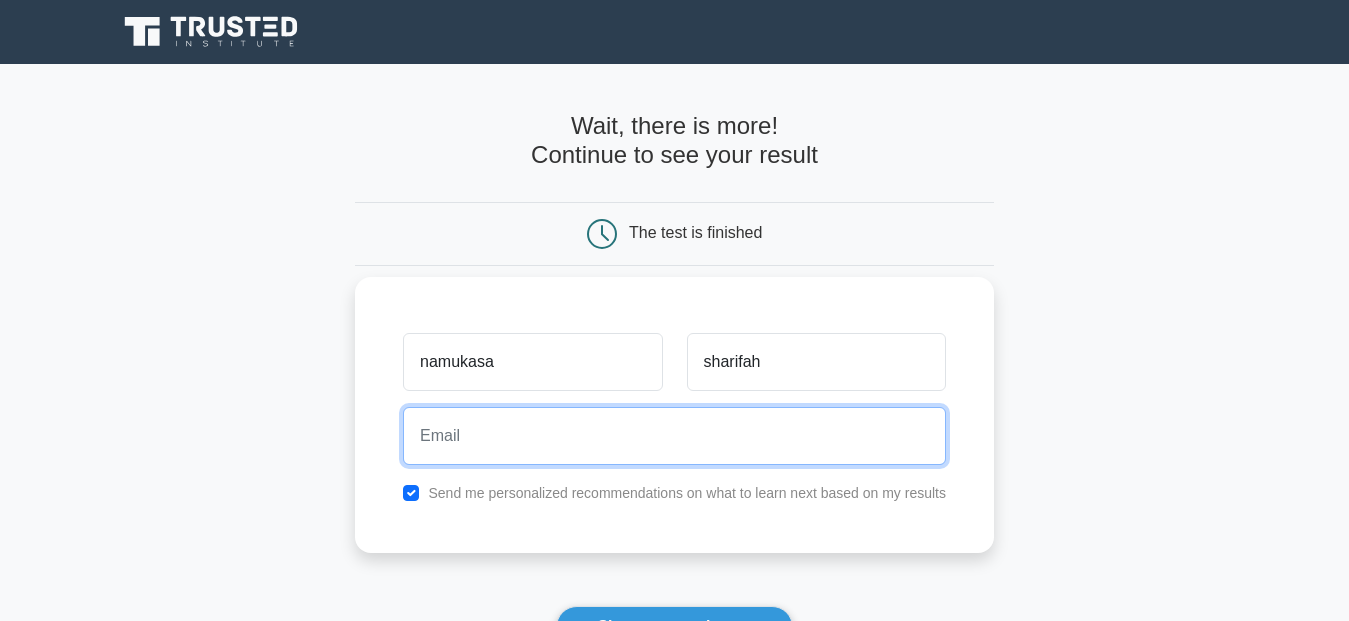 click at bounding box center (674, 436) 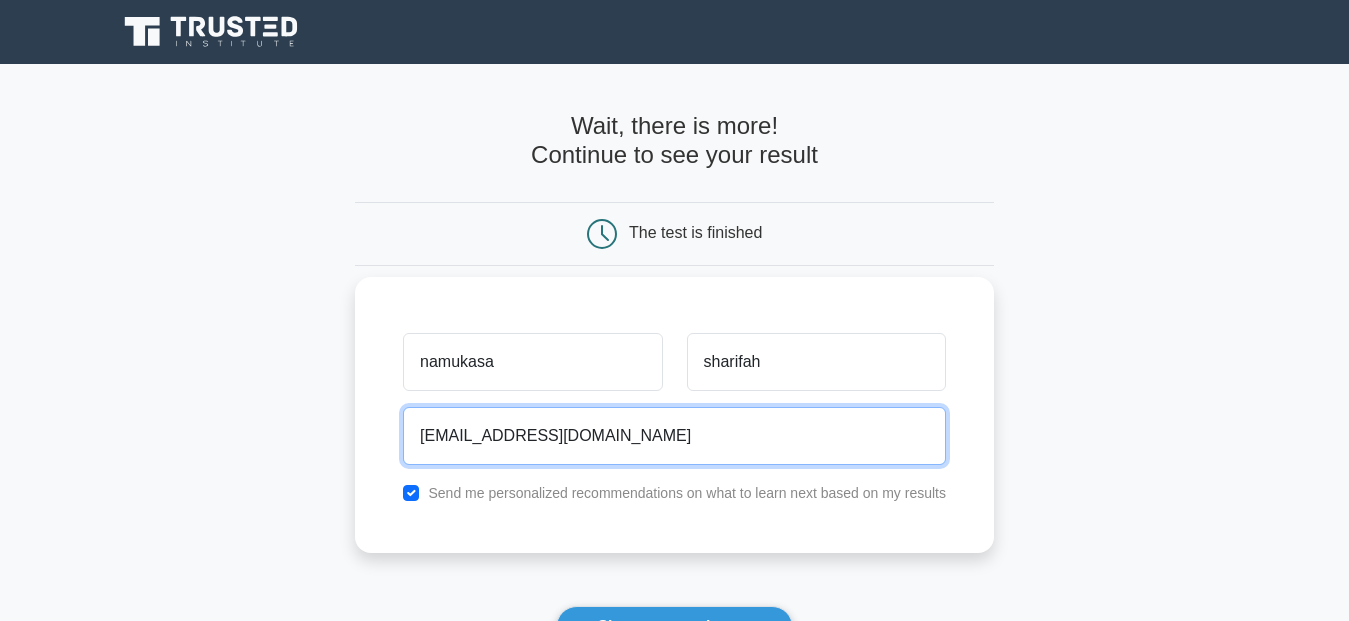 type on "namukasasharifah@gmail.com" 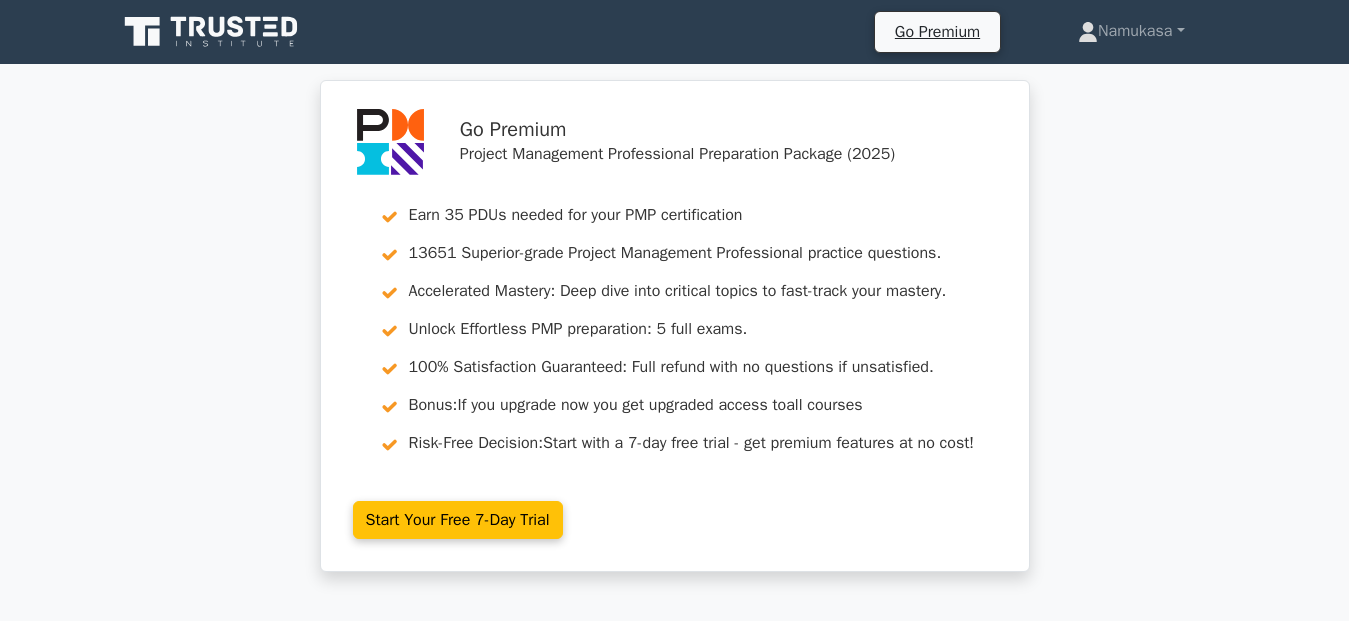 scroll, scrollTop: 0, scrollLeft: 0, axis: both 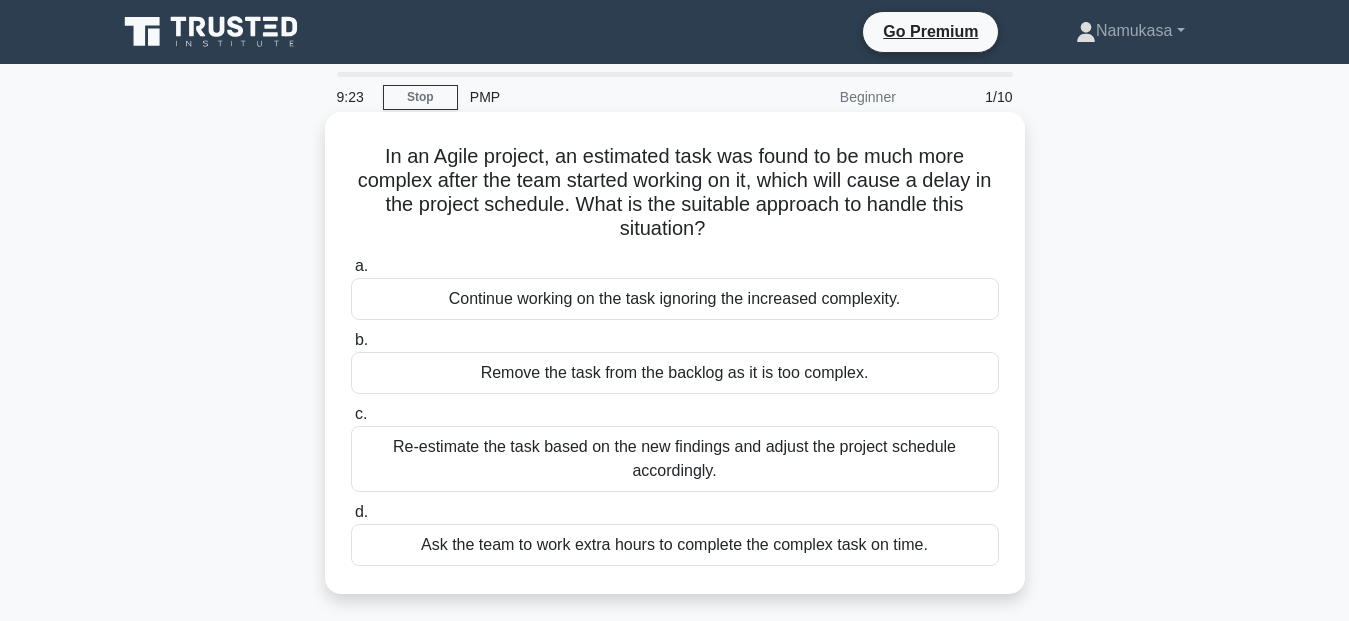 click on "Re-estimate the task based on the new findings and adjust the project schedule accordingly." at bounding box center [675, 459] 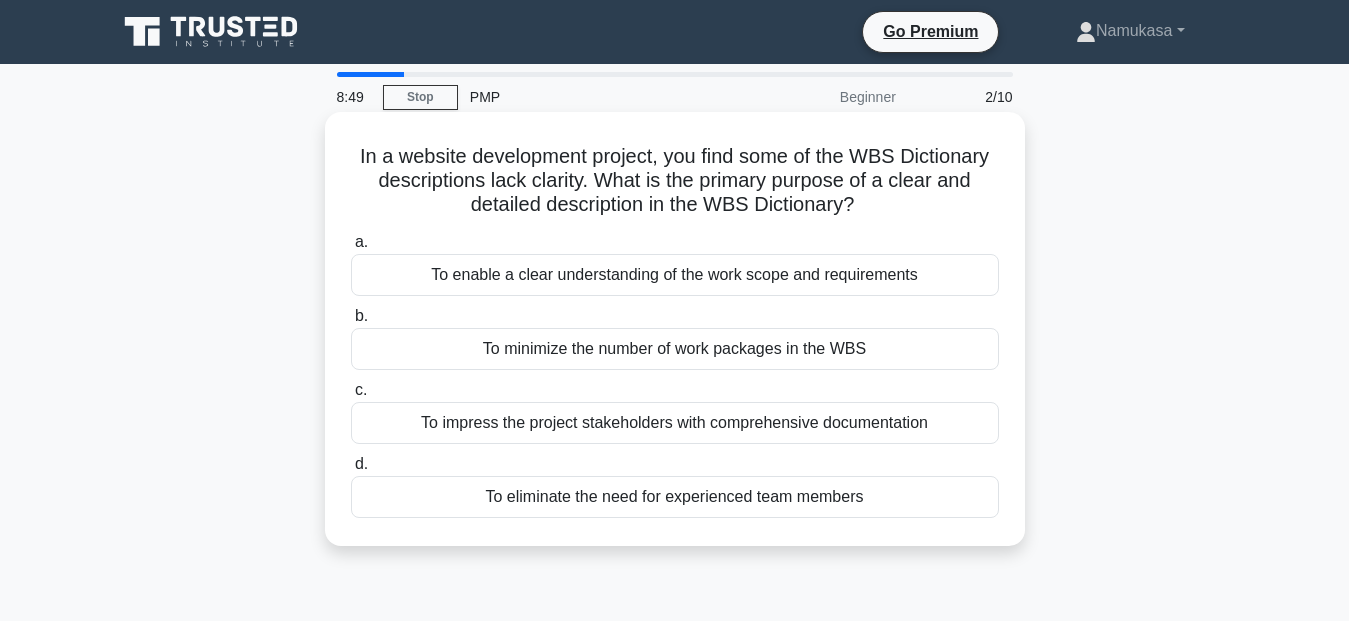 click on "To enable a clear understanding of the work scope and requirements" at bounding box center [675, 275] 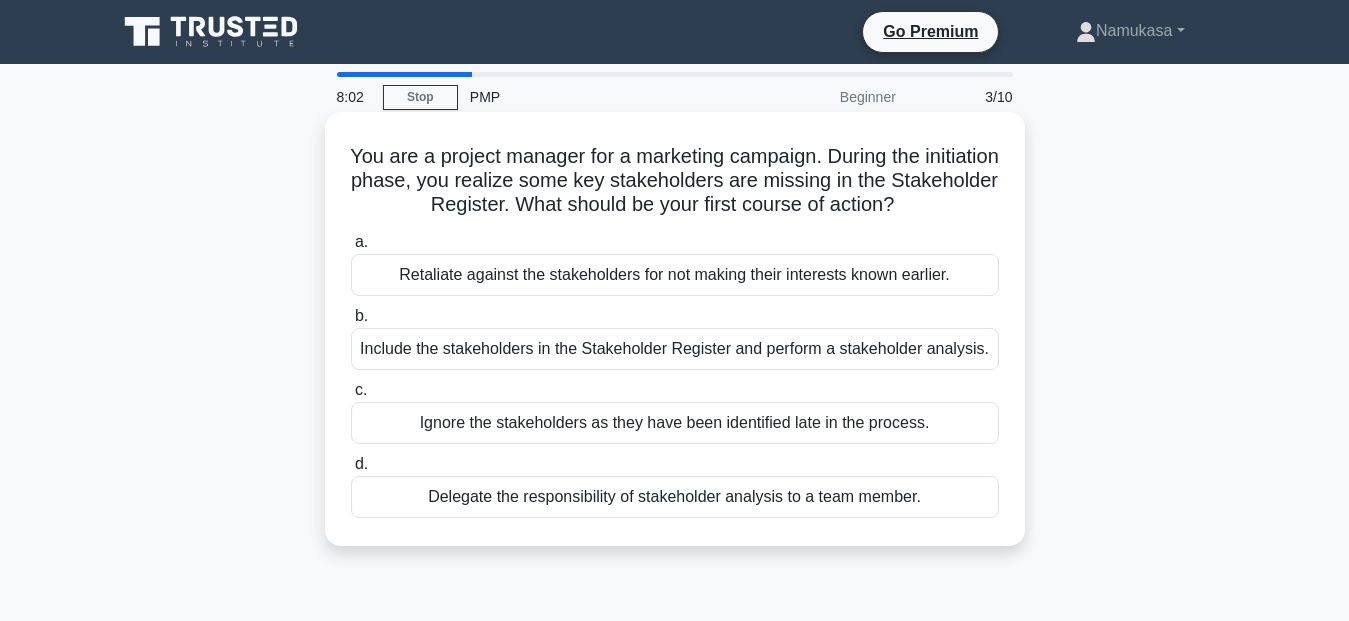 click on "Include the stakeholders in the Stakeholder Register and perform a stakeholder analysis." at bounding box center [675, 349] 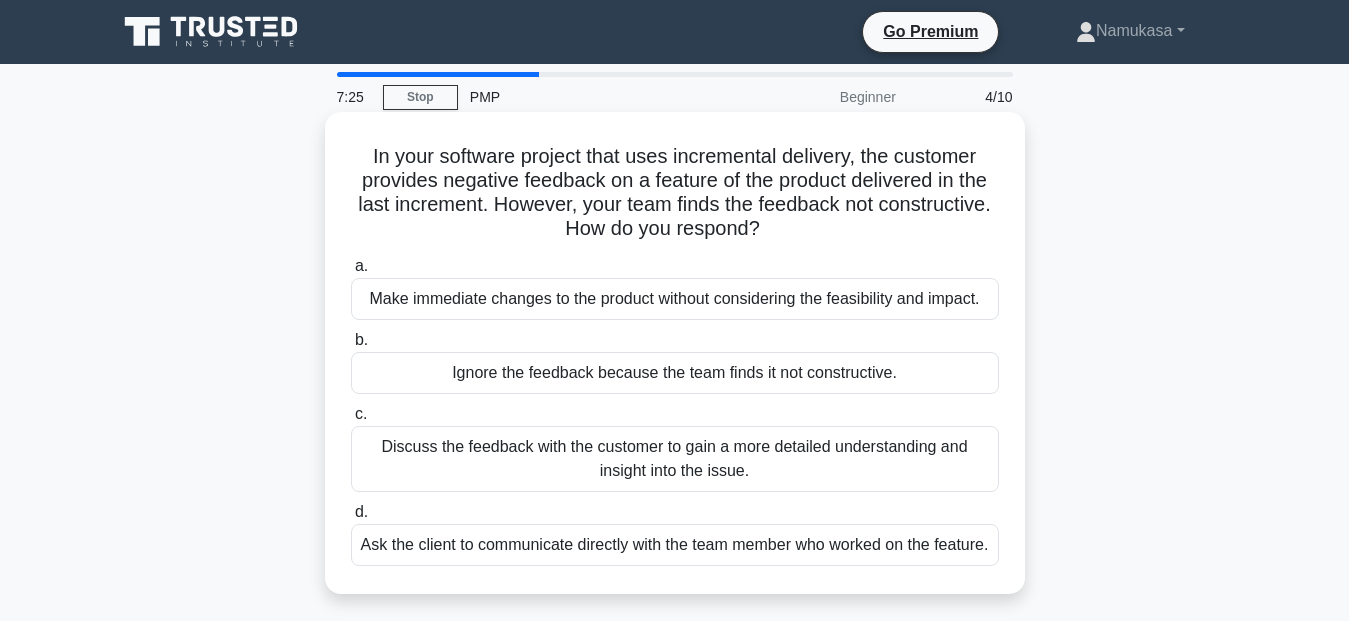 click on "Discuss the feedback with the customer to gain a more detailed understanding and insight into the issue." at bounding box center [675, 459] 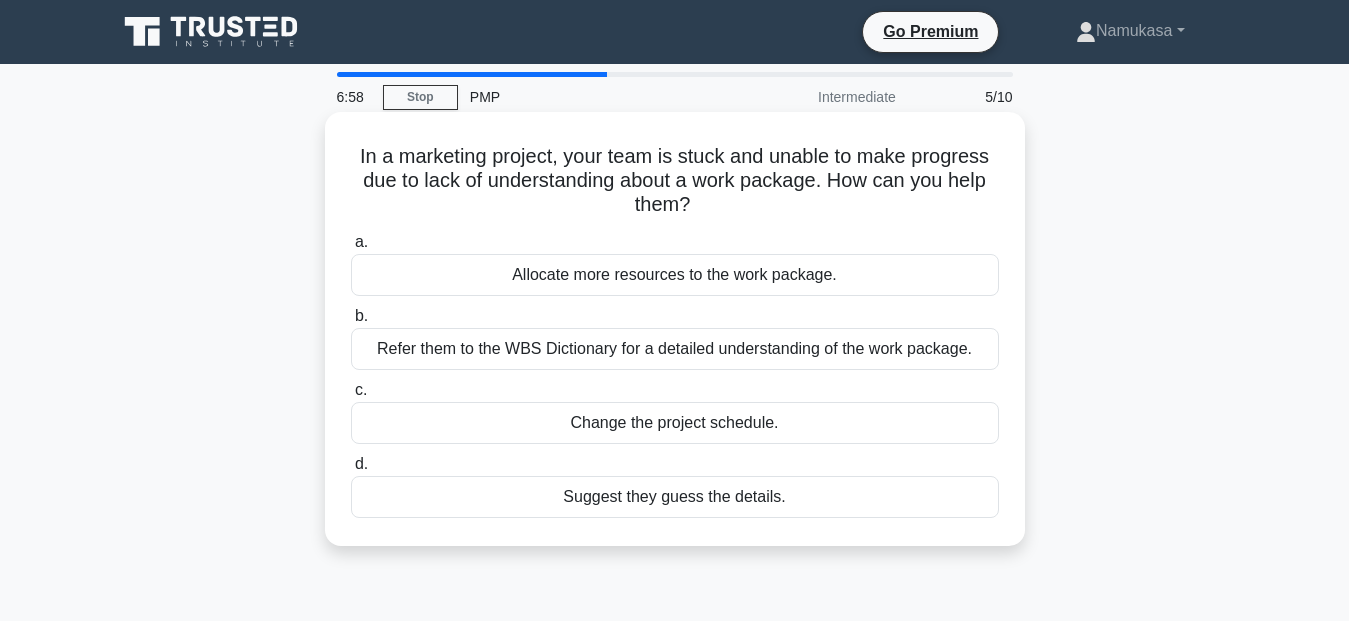 click on "Refer them to the WBS Dictionary for a detailed understanding of the work package." at bounding box center (675, 349) 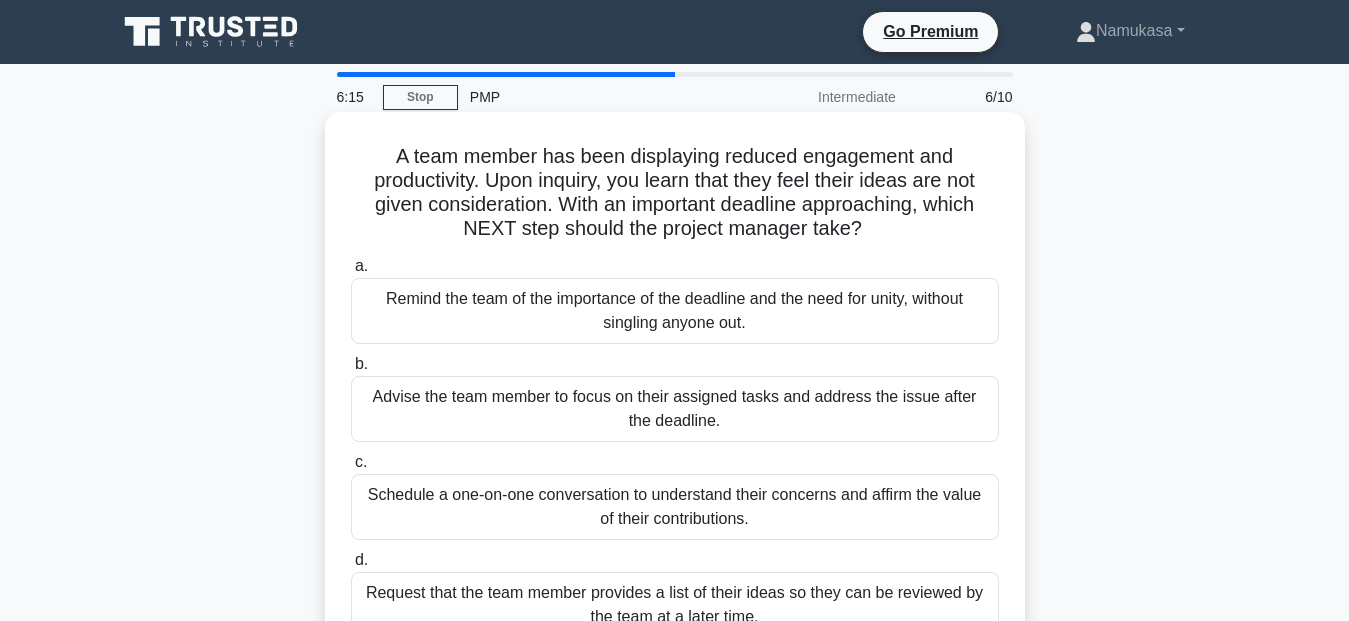 click on "Schedule a one-on-one conversation to understand their concerns and affirm the value of their contributions." at bounding box center (675, 507) 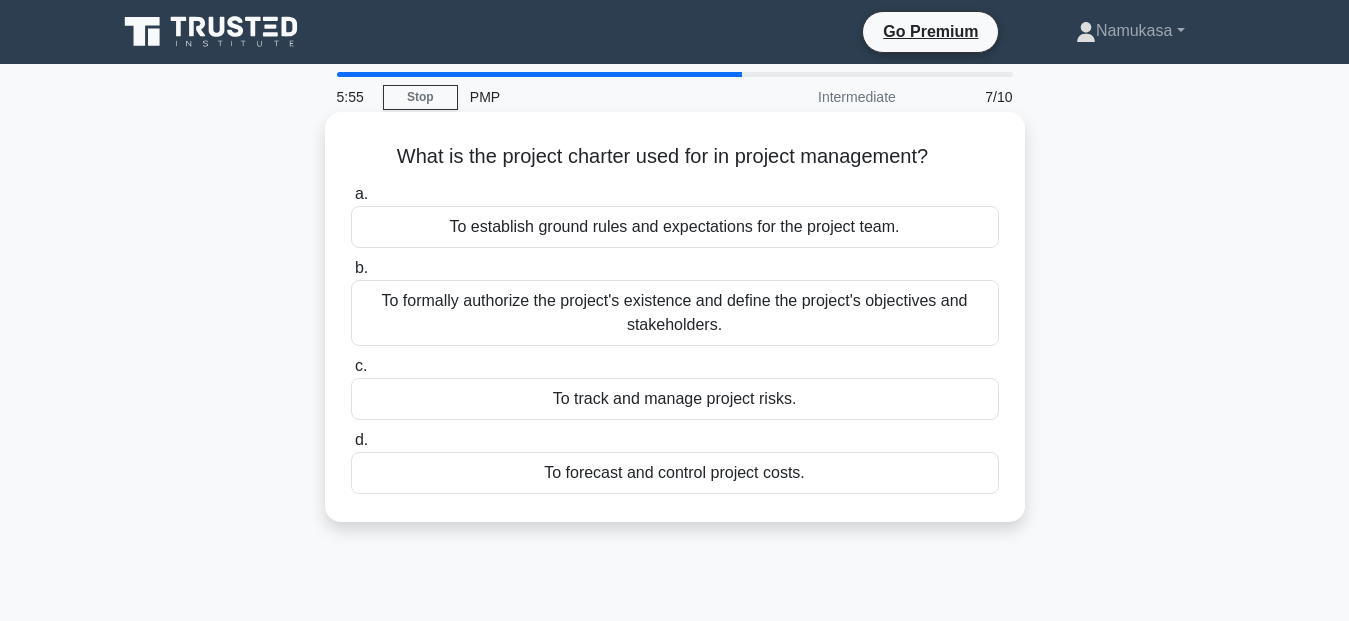 click on "To establish ground rules and expectations for the project team." at bounding box center (675, 227) 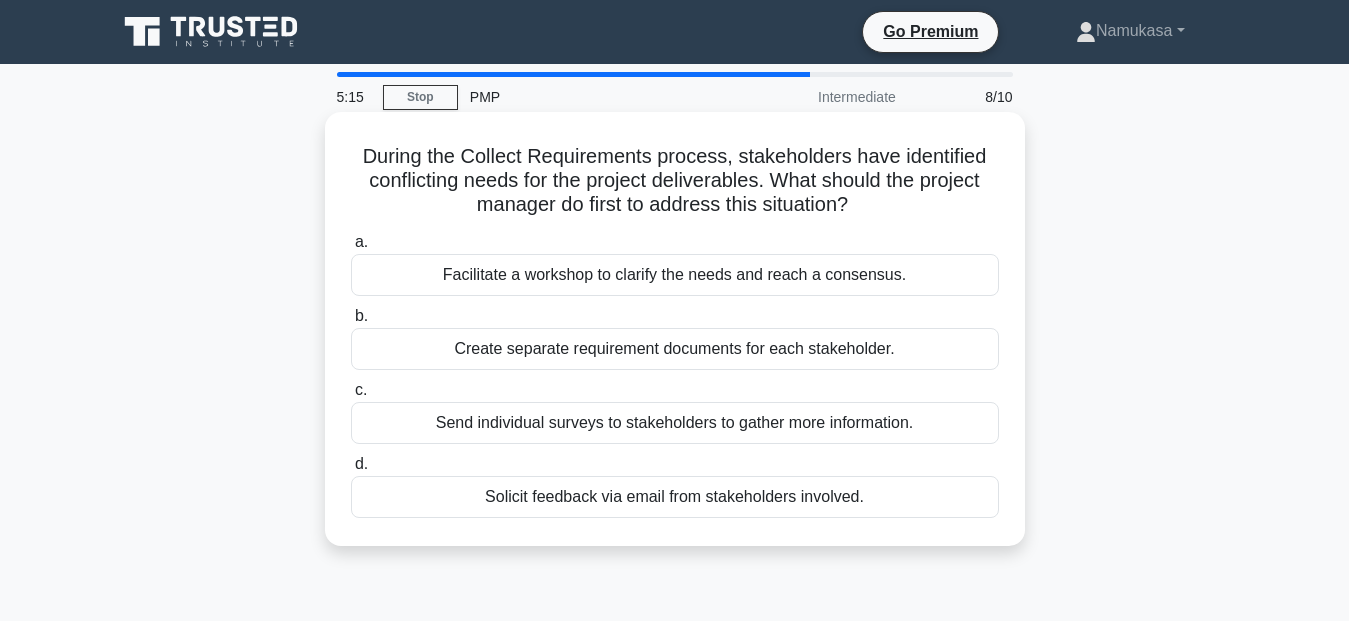 click on "Send individual surveys to stakeholders to gather more information." at bounding box center (675, 423) 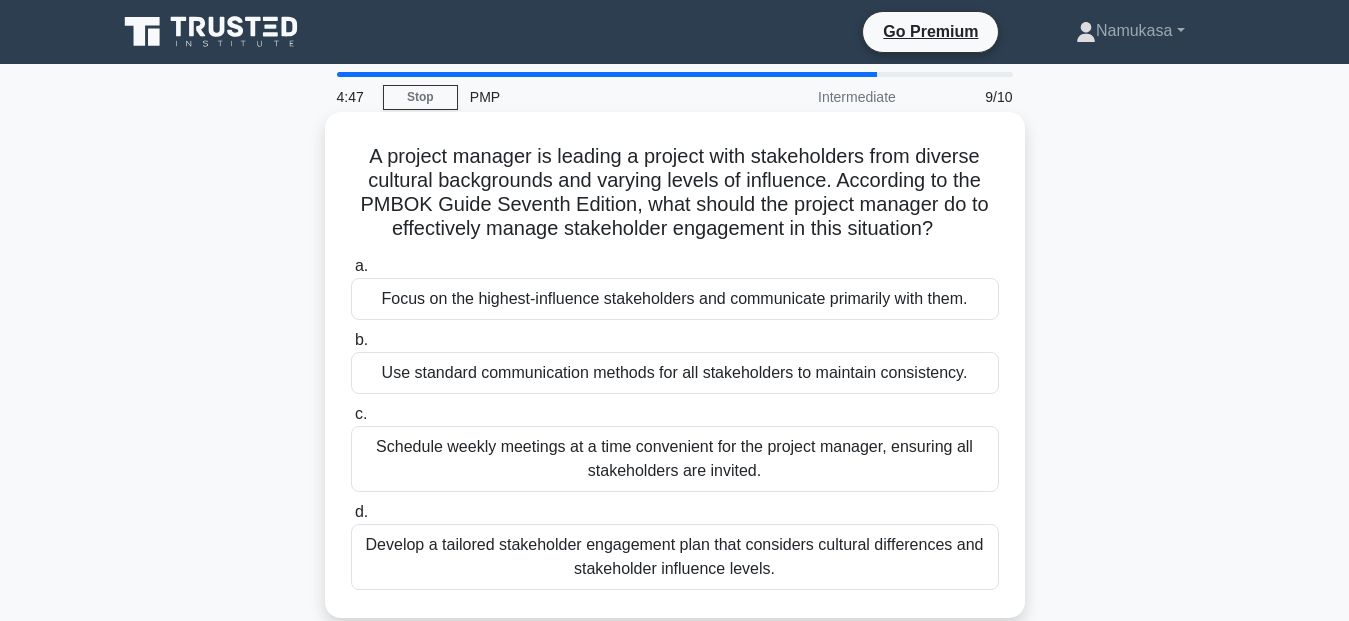 click on "Use standard communication methods for all stakeholders to maintain consistency." at bounding box center [675, 373] 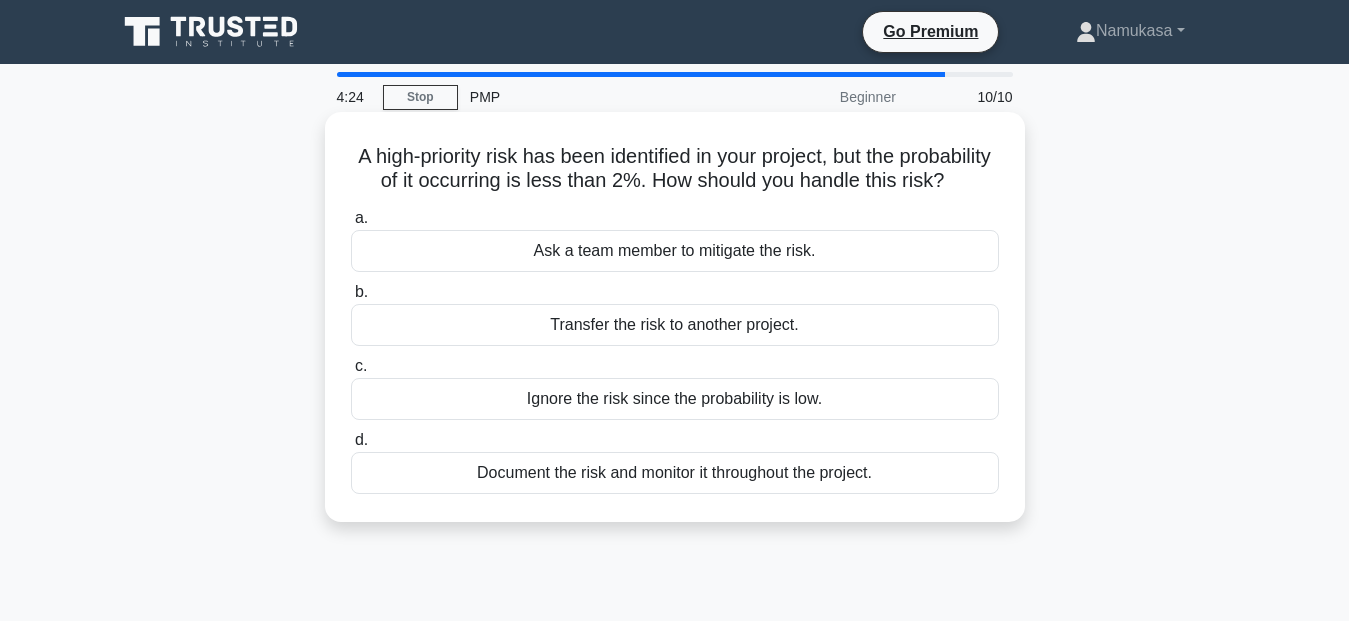 click on "Document the risk and monitor it throughout the project." at bounding box center (675, 473) 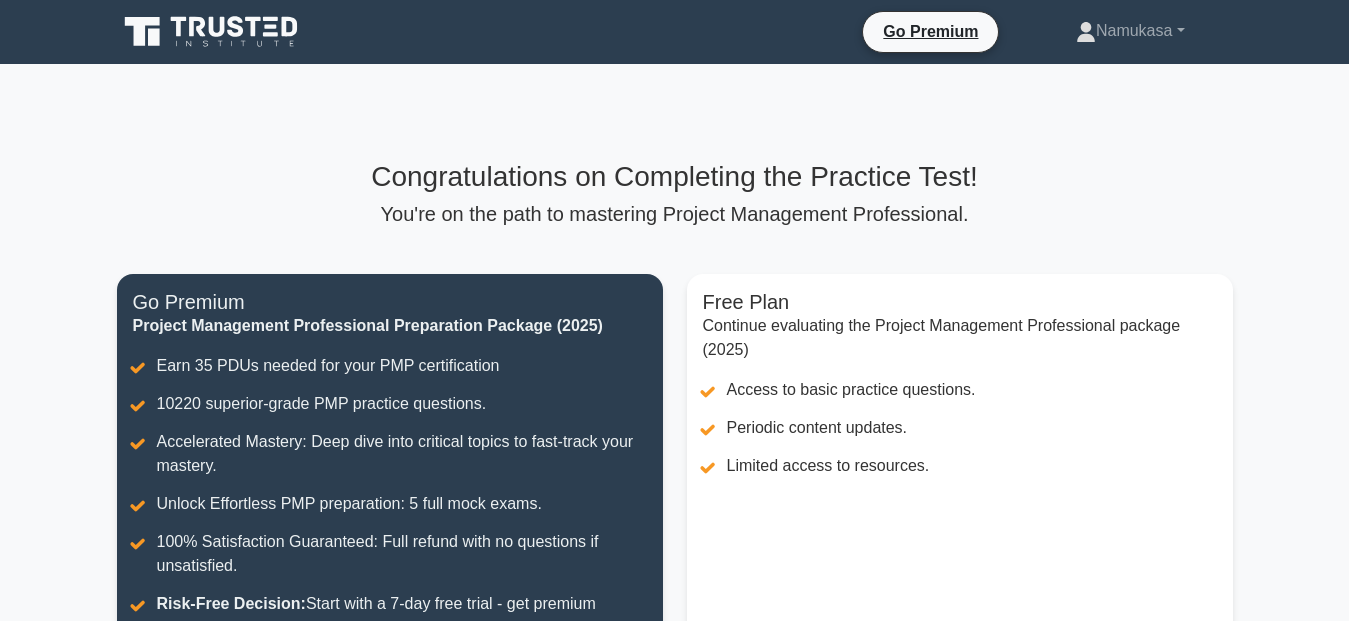 scroll, scrollTop: 0, scrollLeft: 0, axis: both 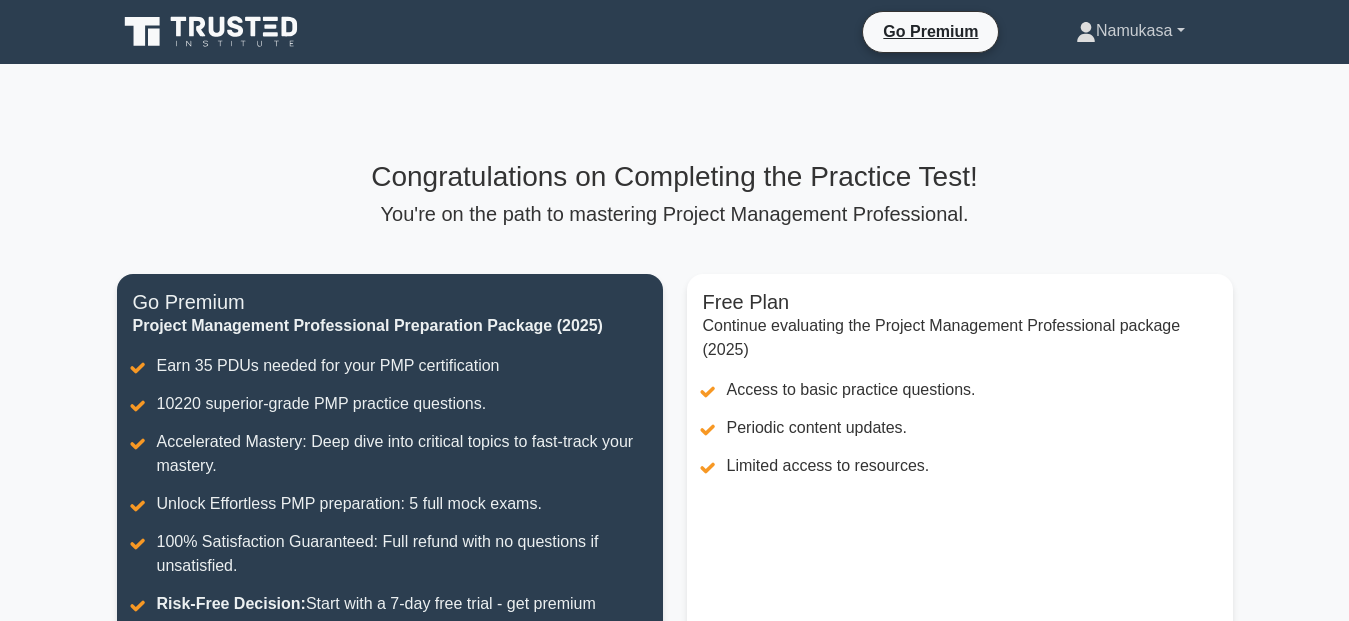 click on "Namukasa" at bounding box center (1130, 31) 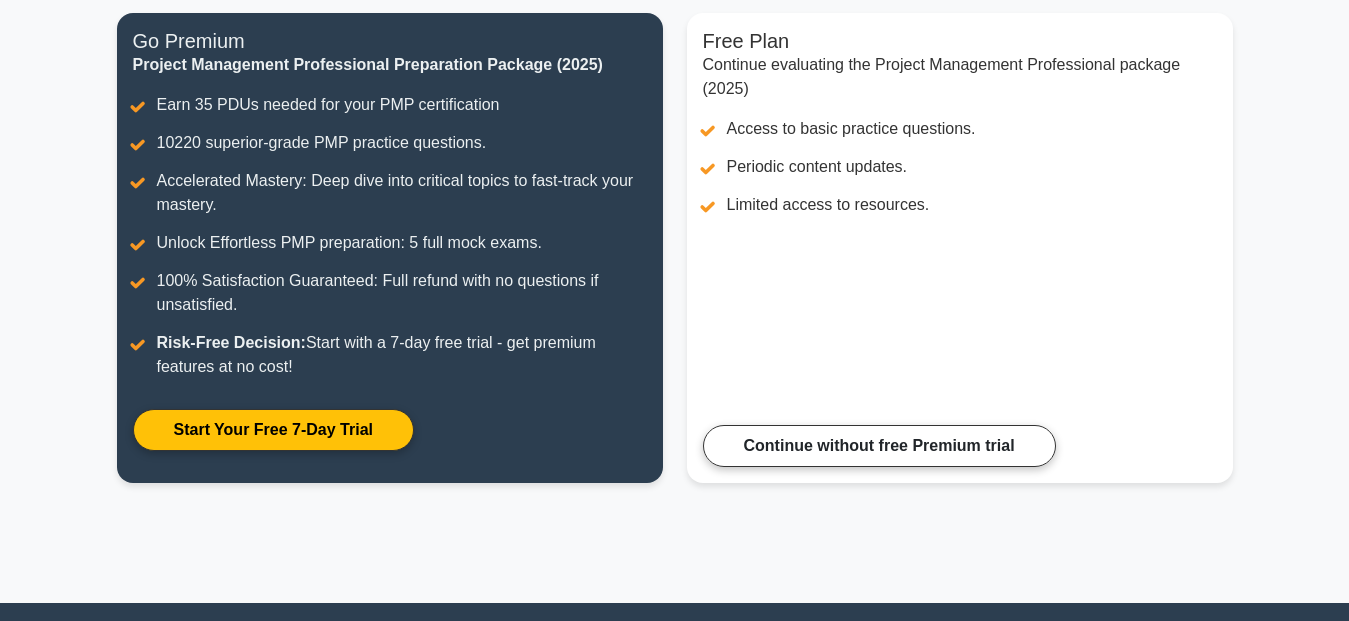 scroll, scrollTop: 306, scrollLeft: 0, axis: vertical 